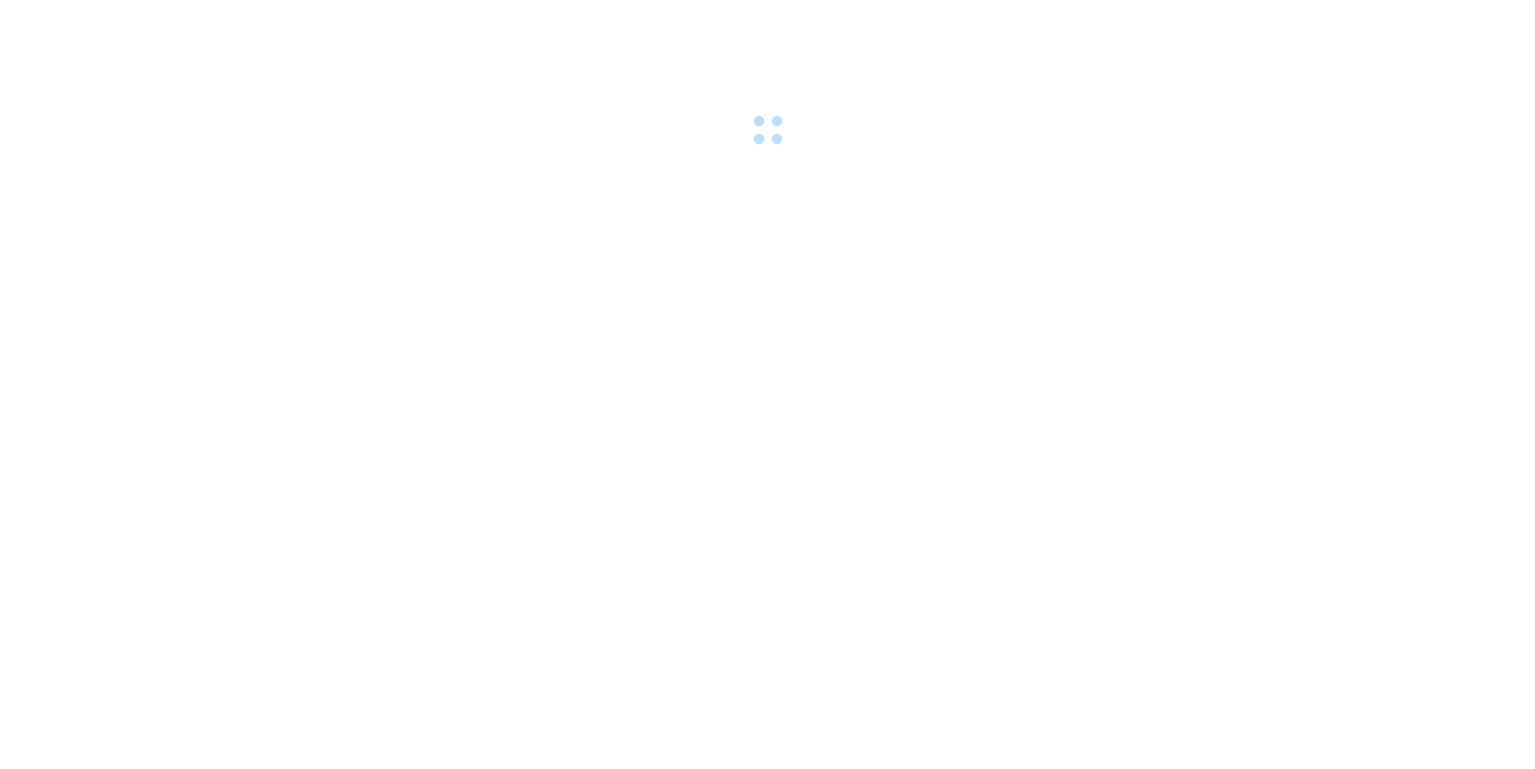 scroll, scrollTop: 0, scrollLeft: 0, axis: both 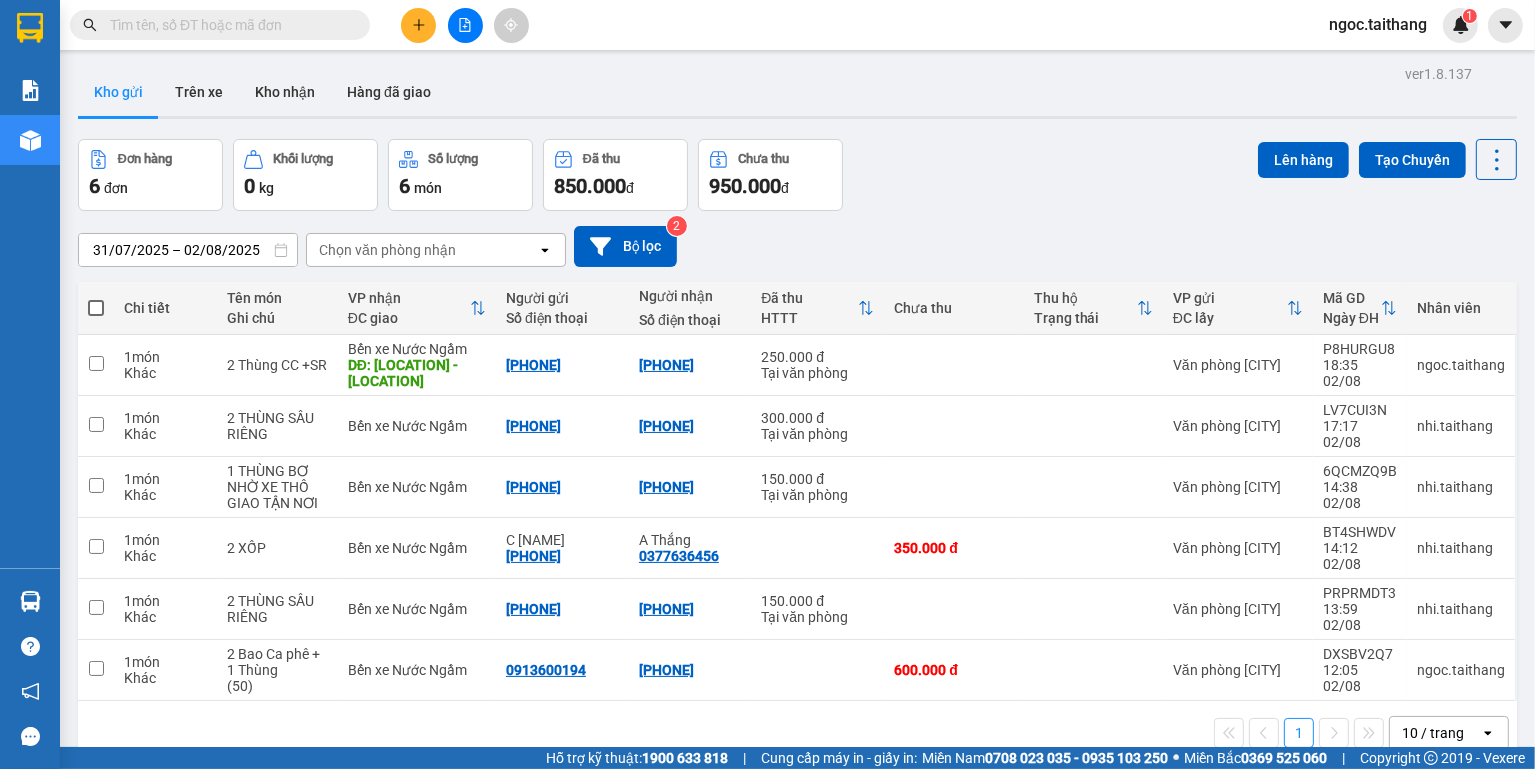 drag, startPoint x: 456, startPoint y: 305, endPoint x: 456, endPoint y: 332, distance: 27 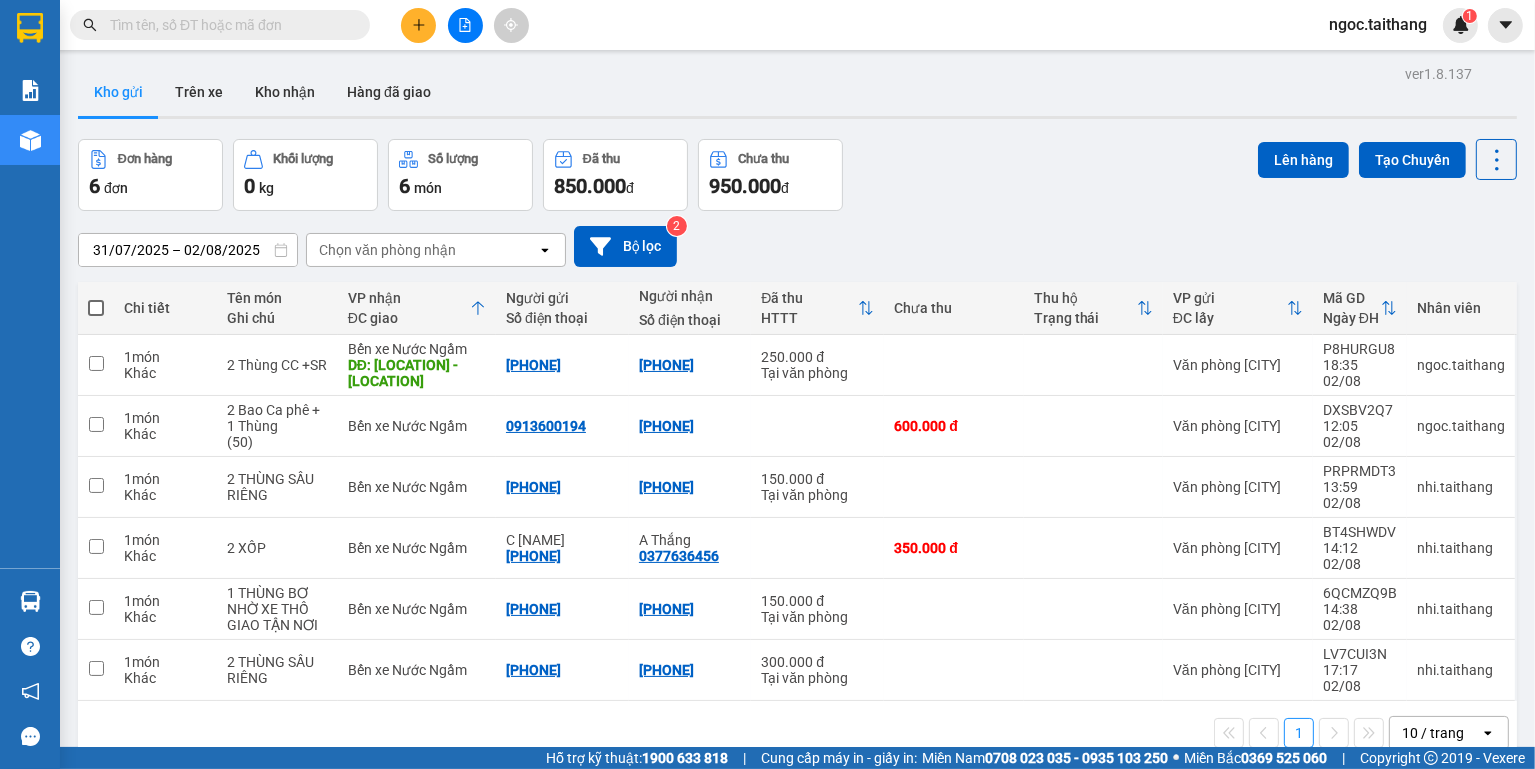 click on "Đơn hàng 6 đơn Khối lượng 0 kg Số lượng 6 món Đã thu 850.000  đ Chưa thu 950.000  đ Lên hàng Tạo Chuyến" at bounding box center [797, 175] 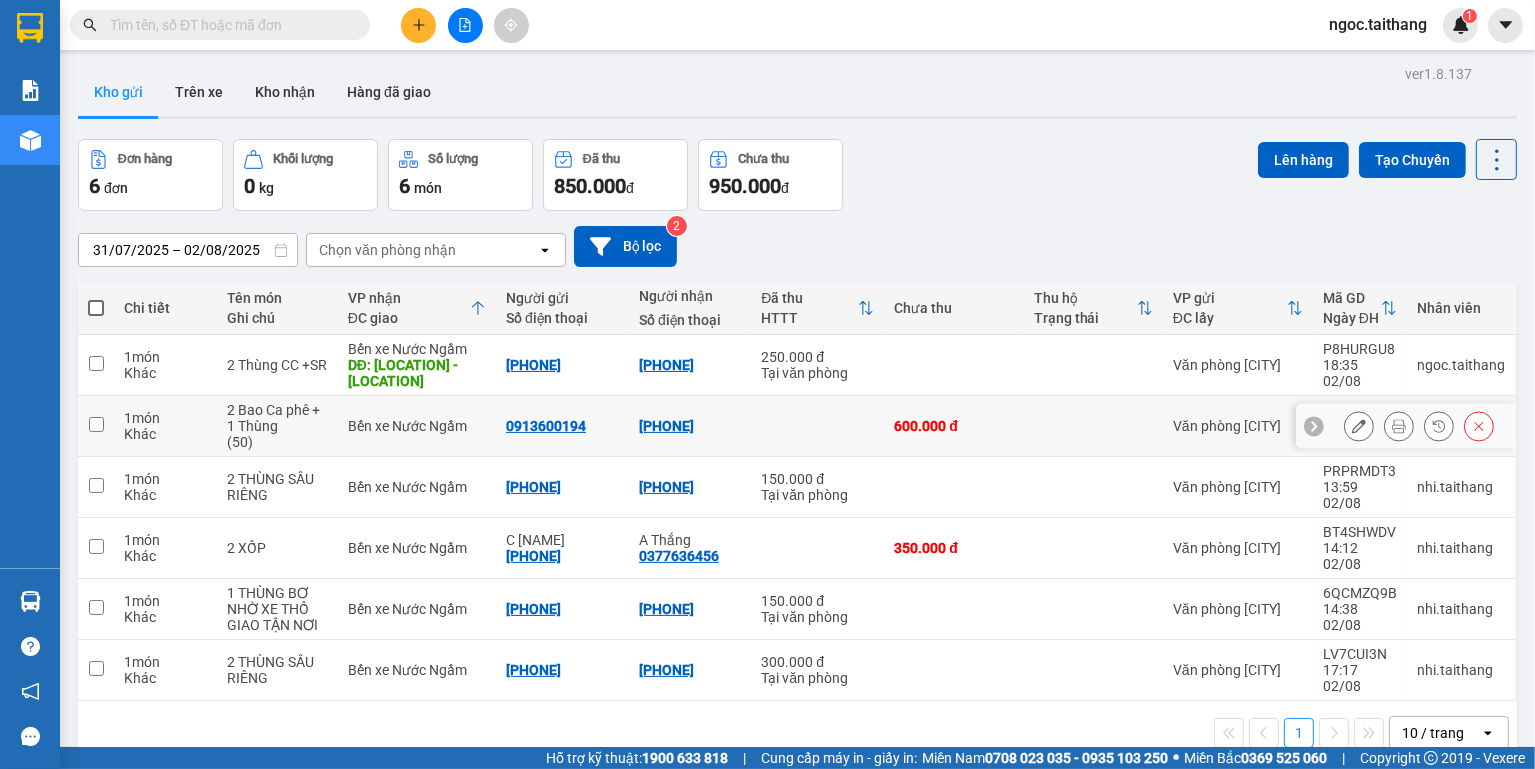 scroll, scrollTop: 92, scrollLeft: 0, axis: vertical 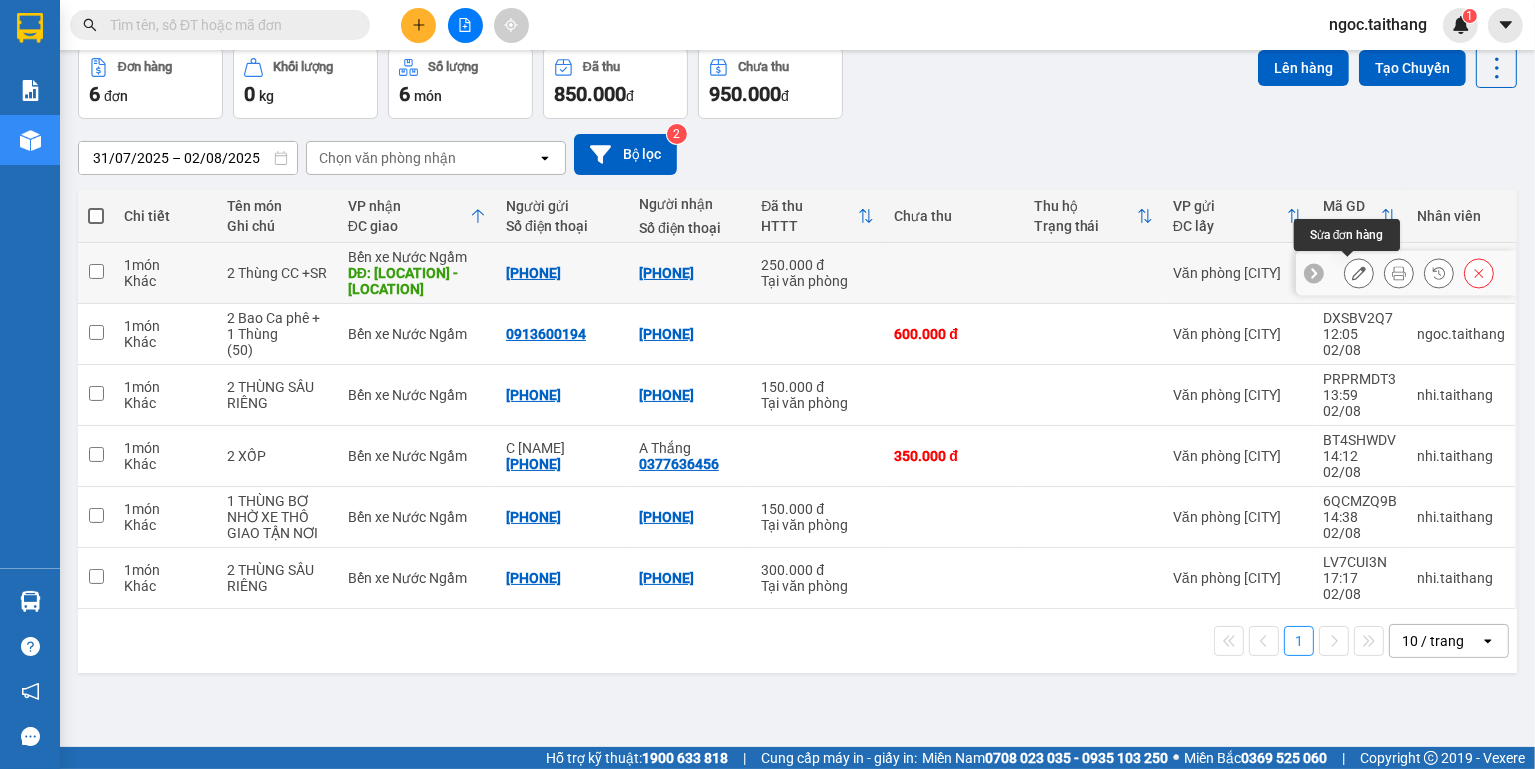 click 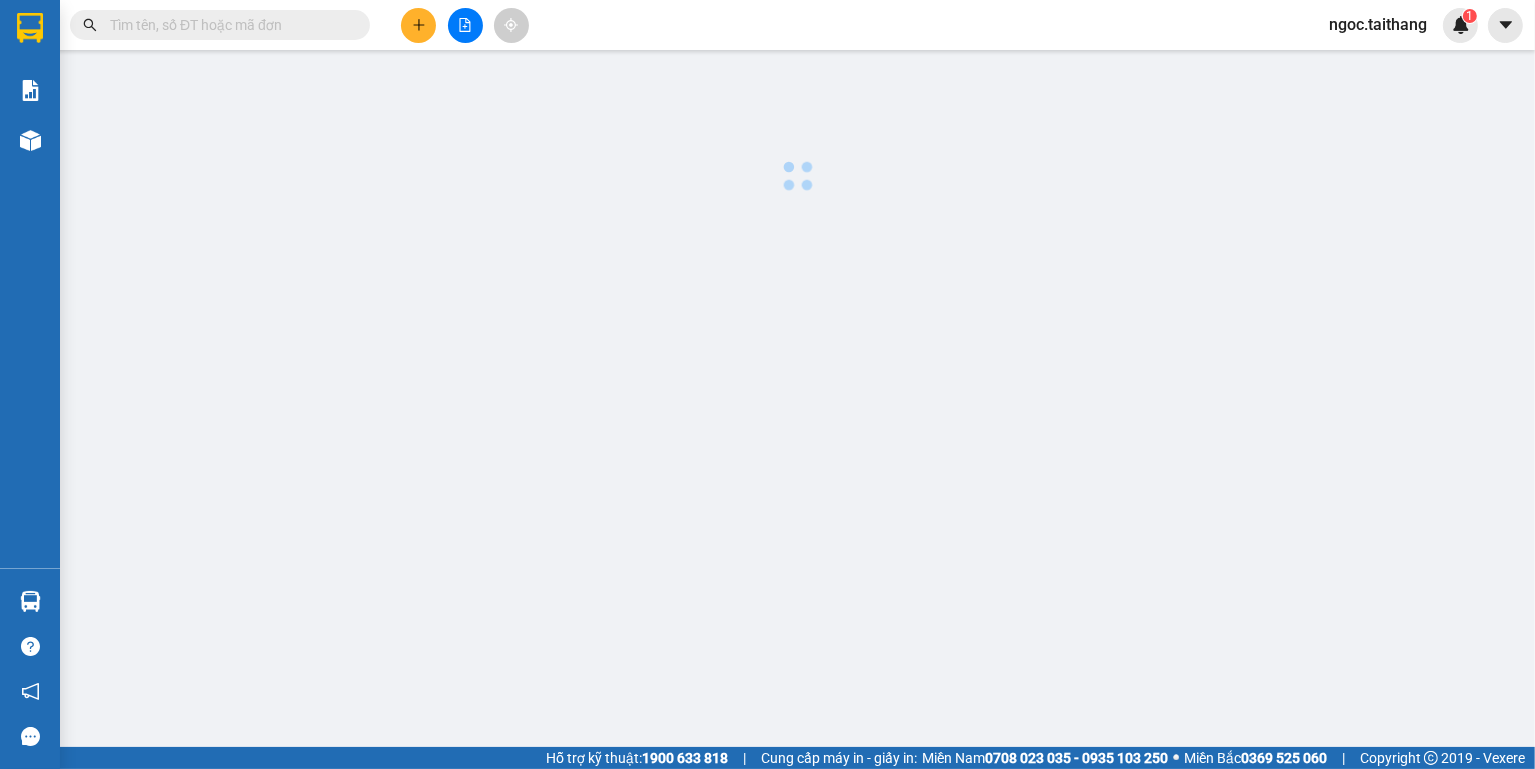 scroll, scrollTop: 0, scrollLeft: 0, axis: both 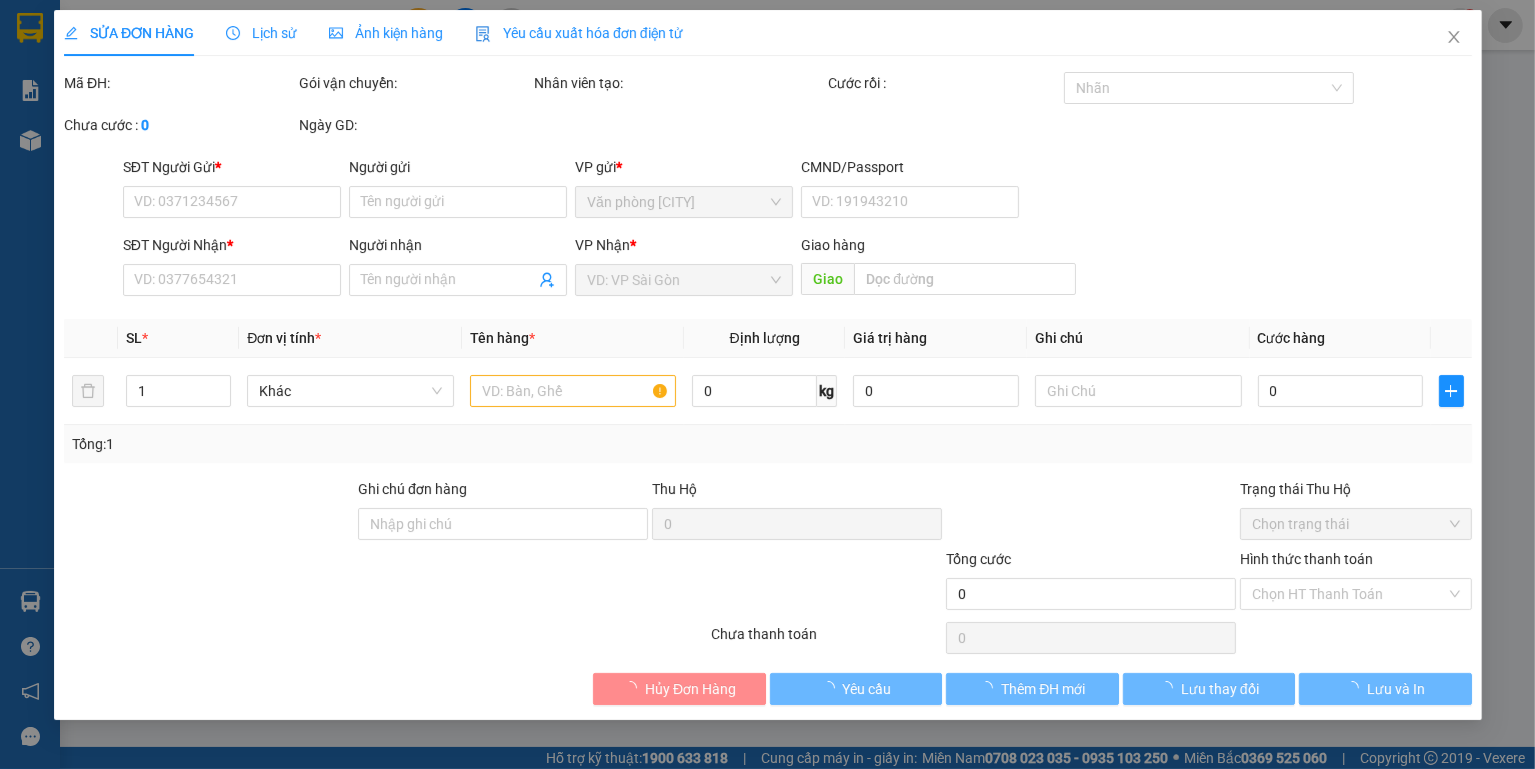 type on "[PHONE]" 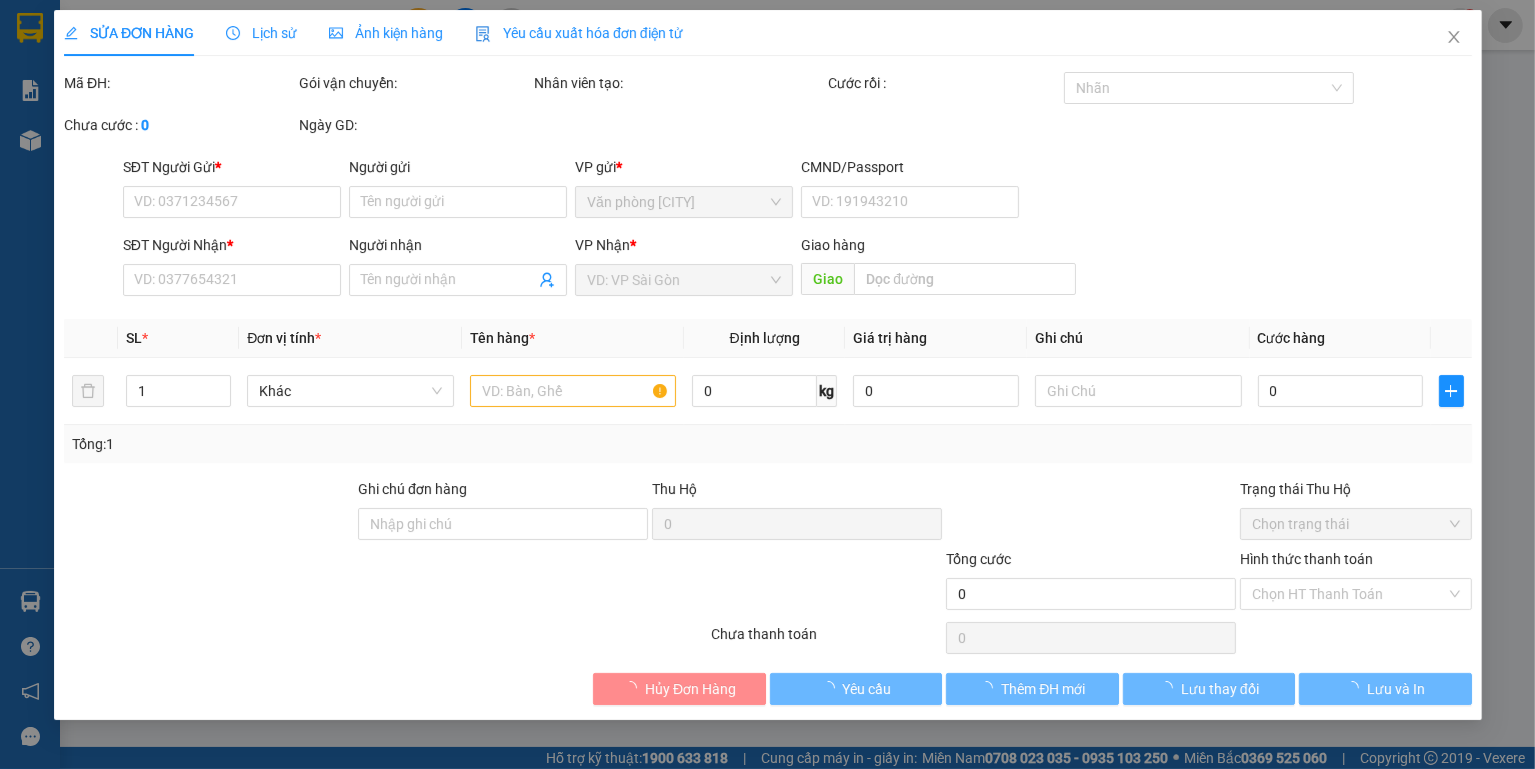 type on "[PHONE]" 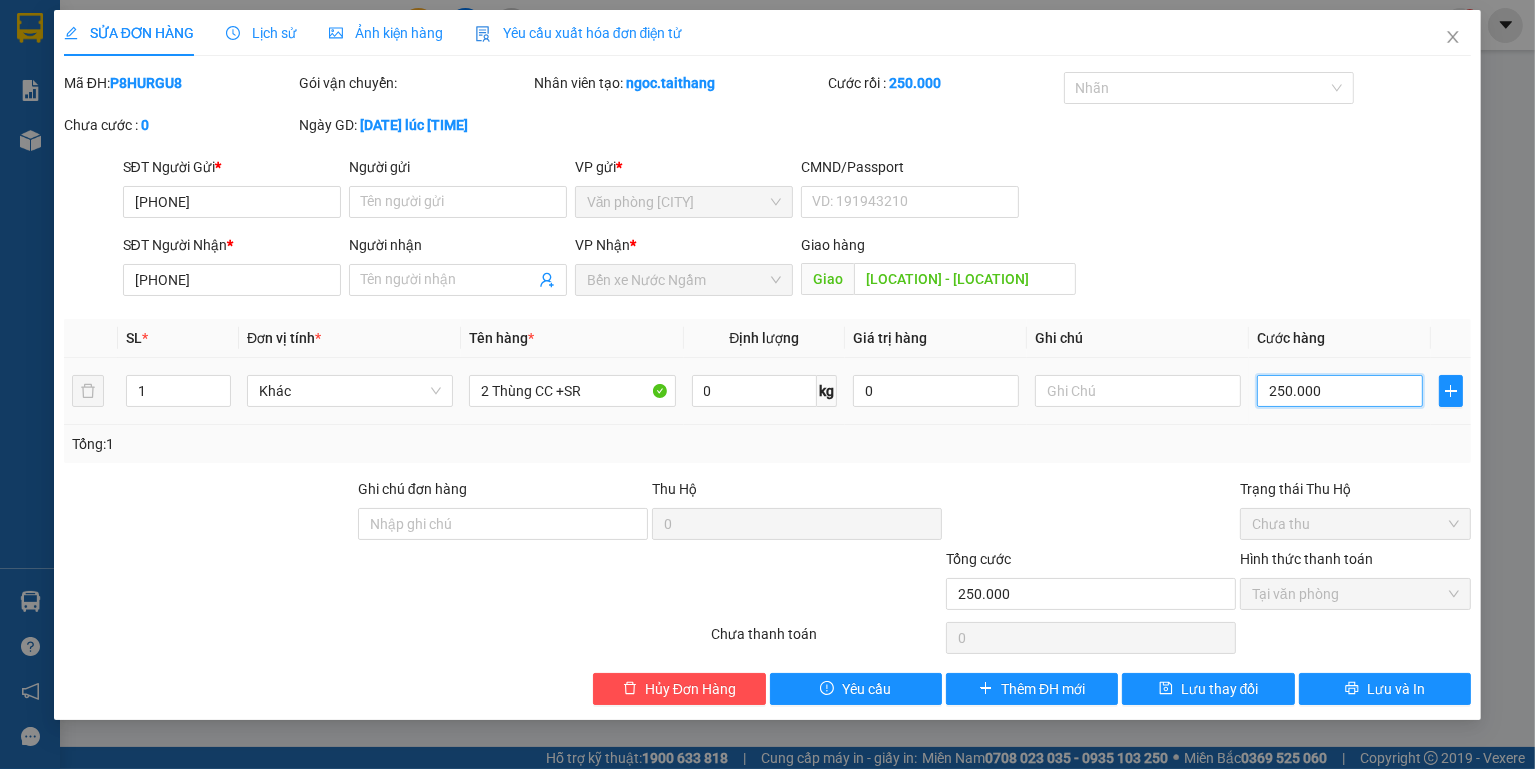 click on "250.000" at bounding box center (1340, 391) 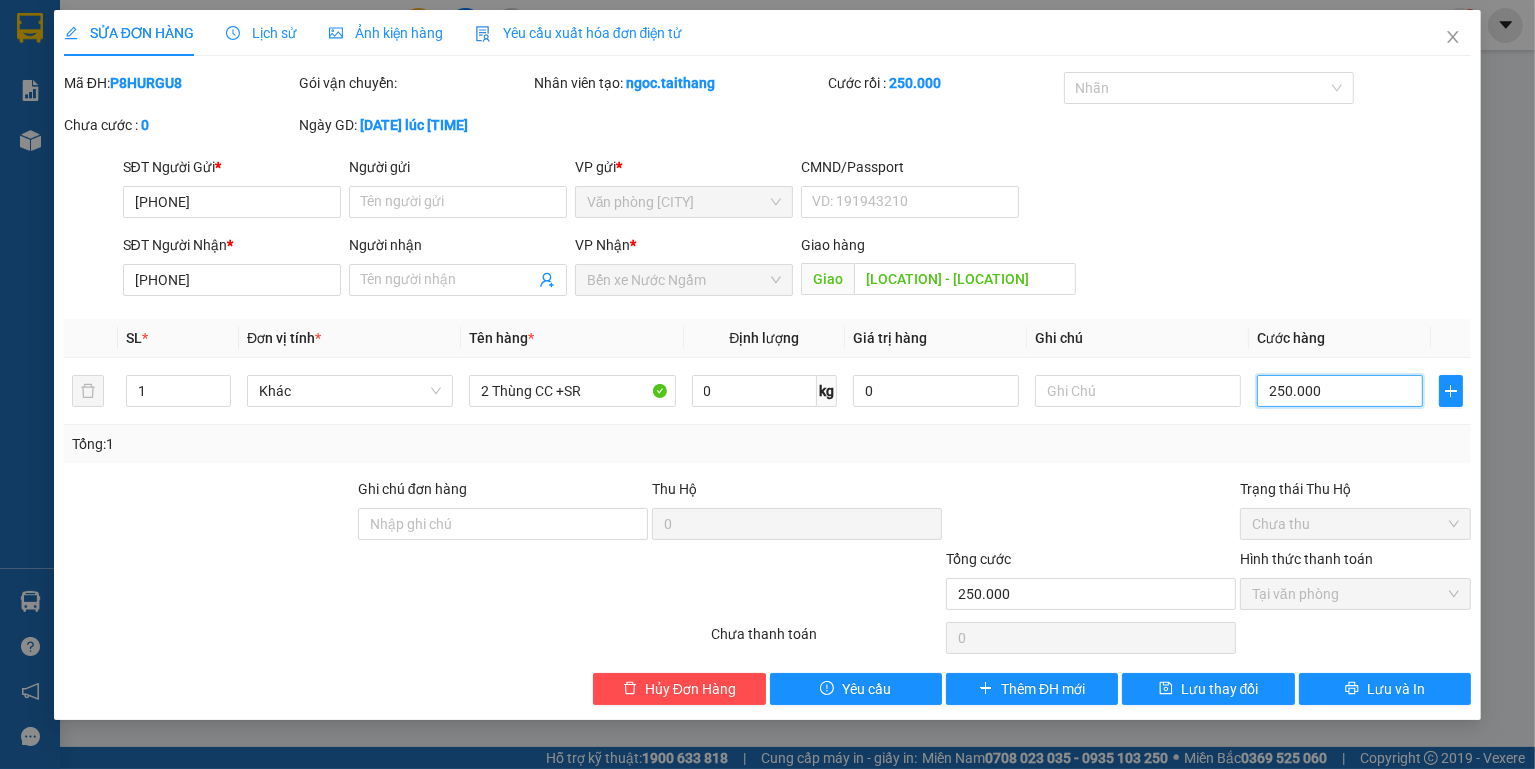 click on "Chưa thu" at bounding box center [1355, 524] 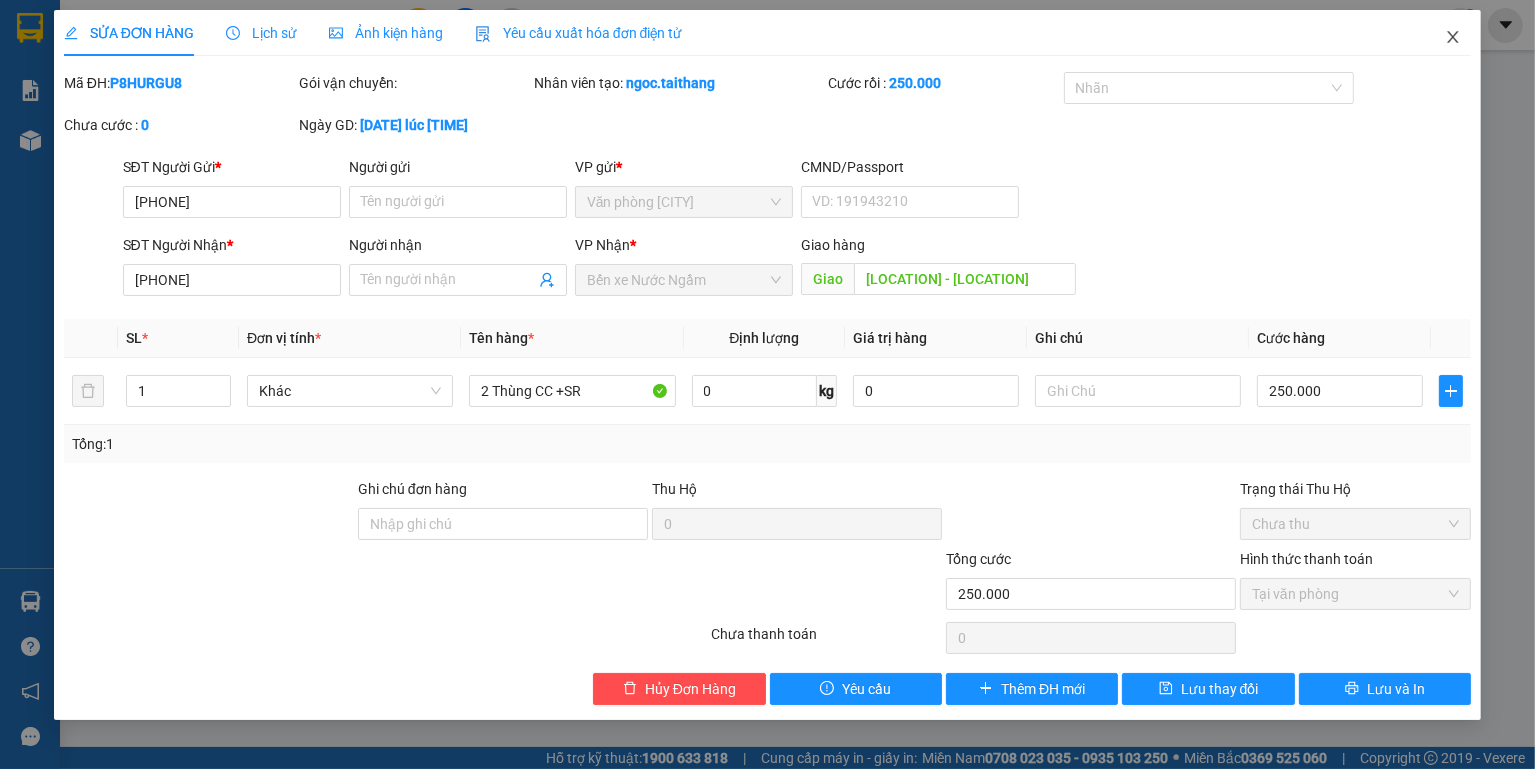 click 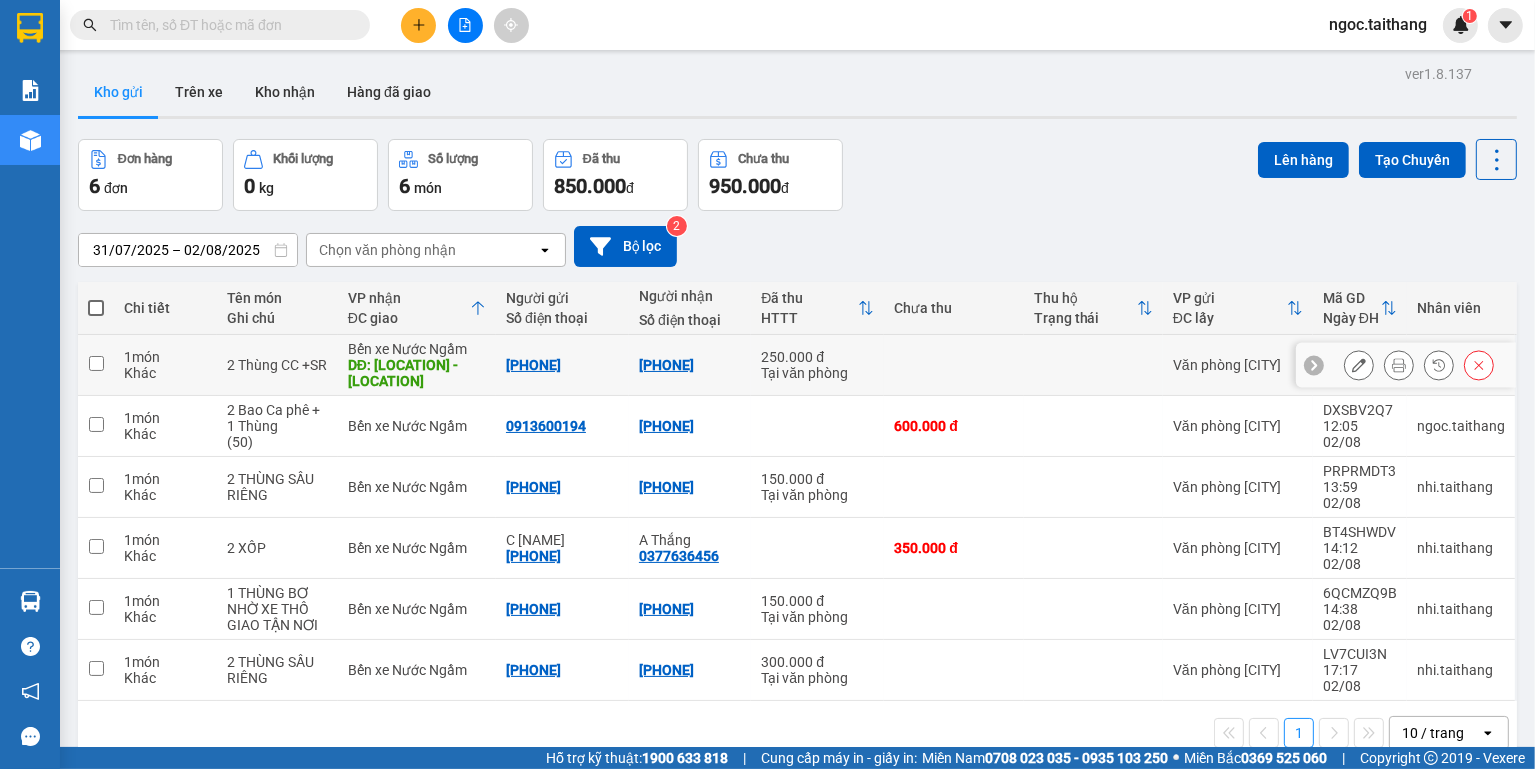 click 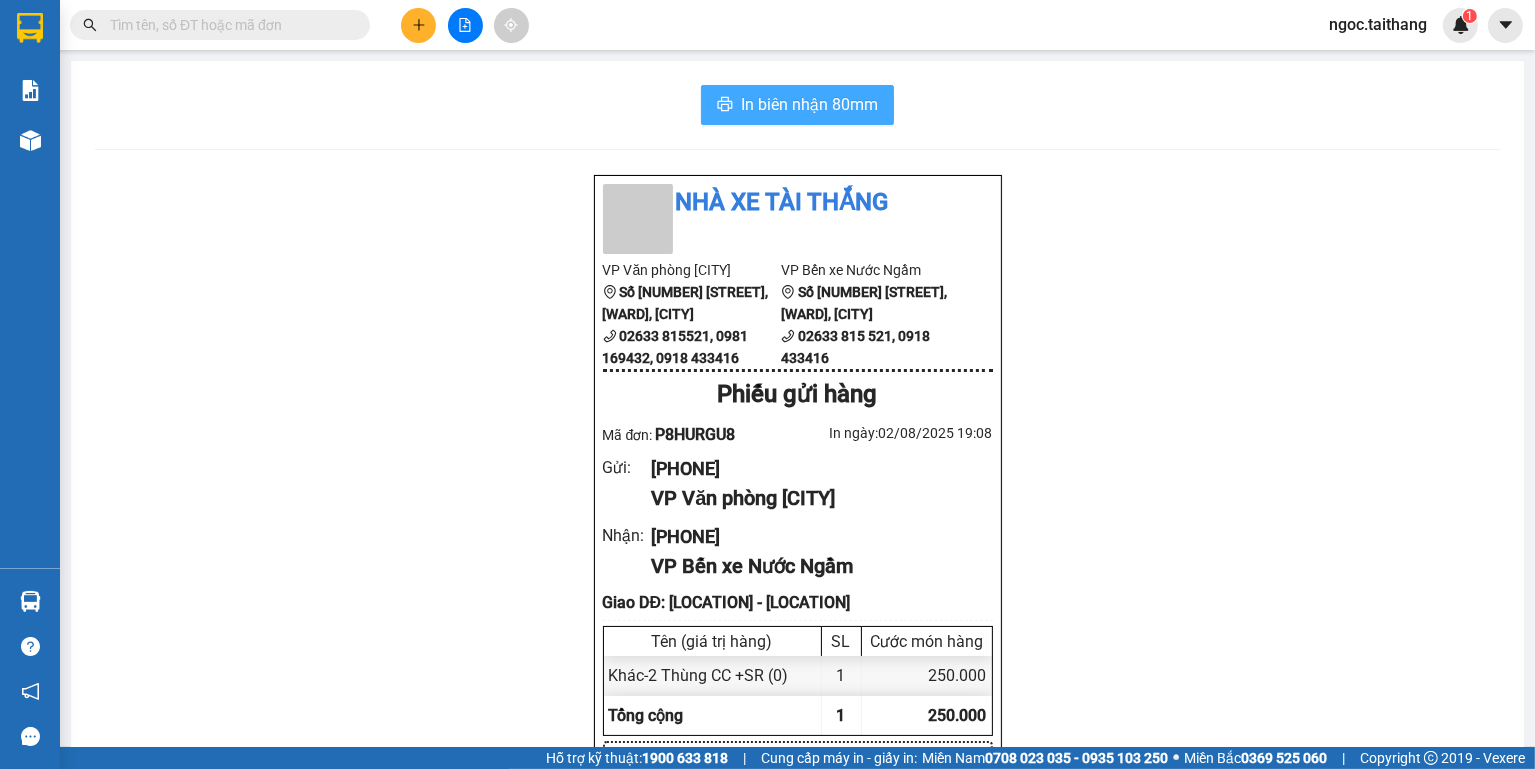 click on "In biên nhận 80mm" at bounding box center (809, 104) 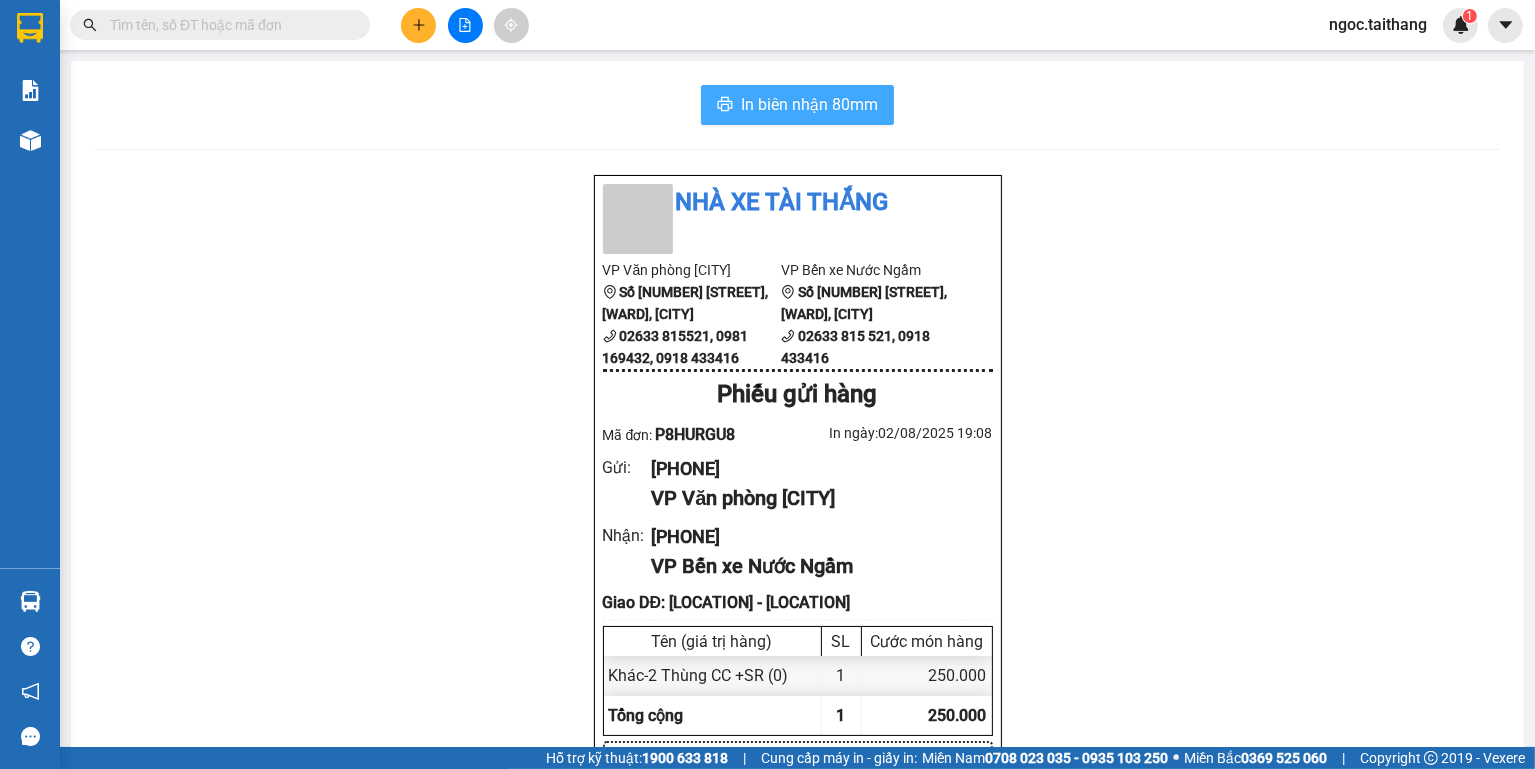 scroll, scrollTop: 0, scrollLeft: 0, axis: both 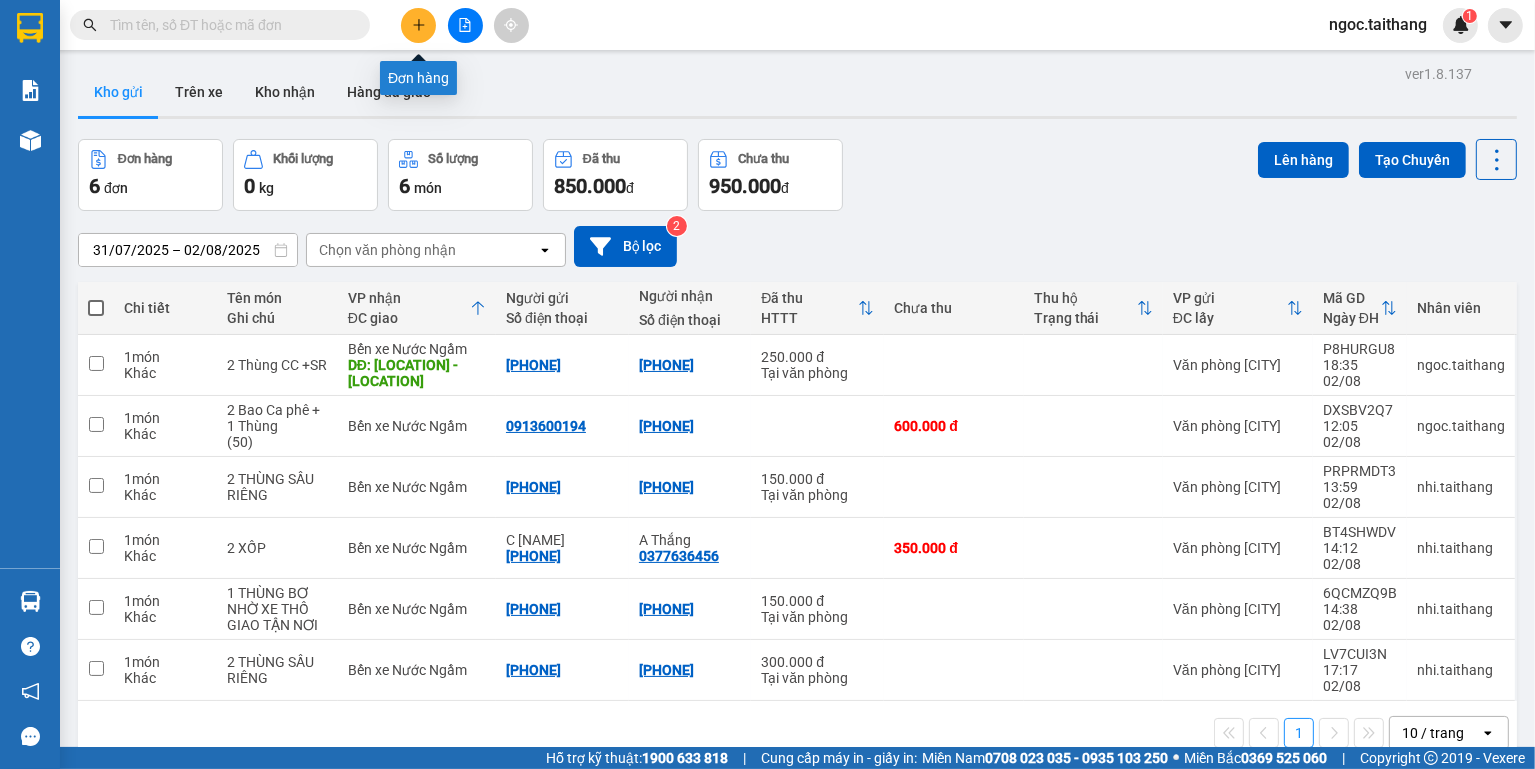 click at bounding box center (418, 25) 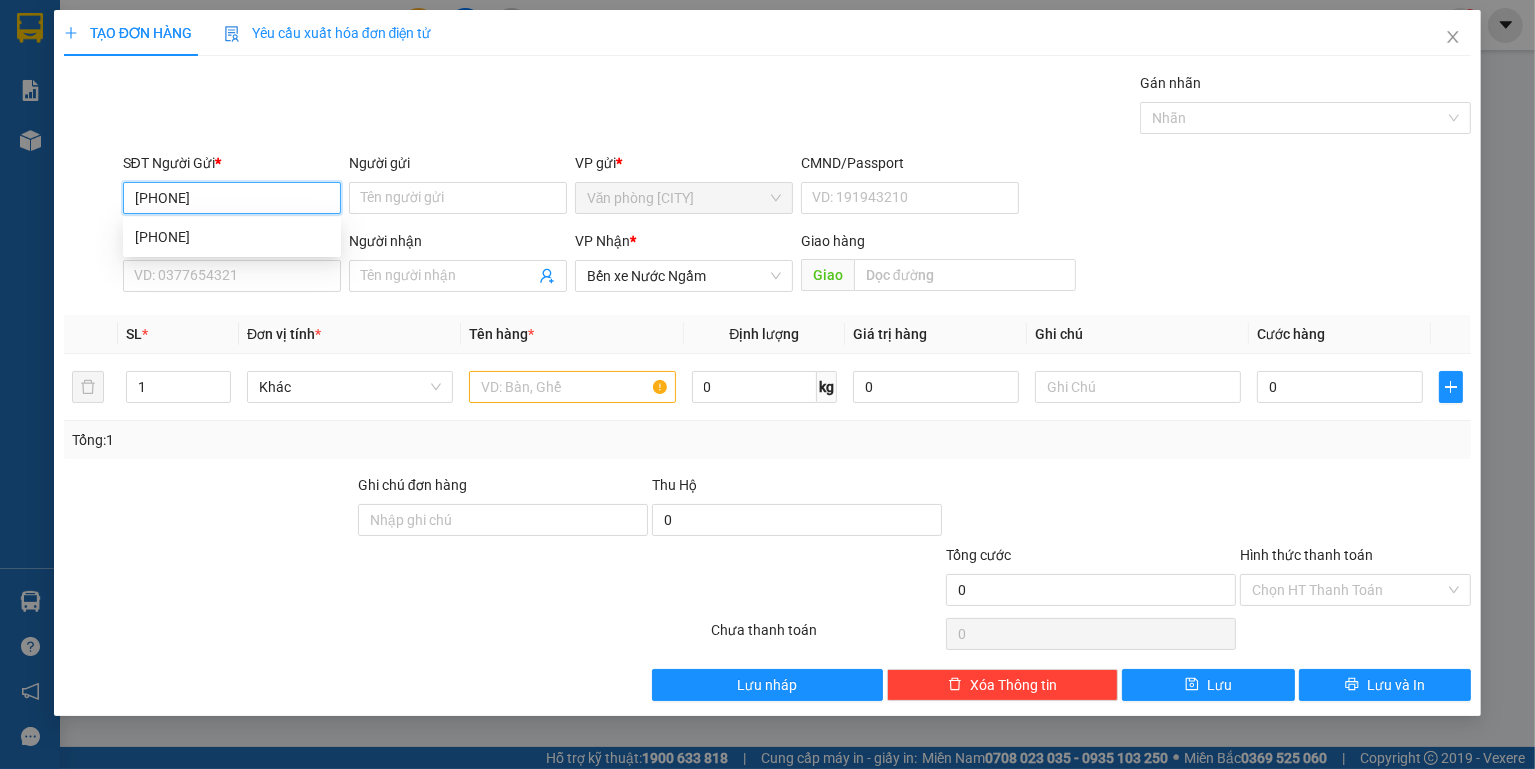 type on "[PHONE]" 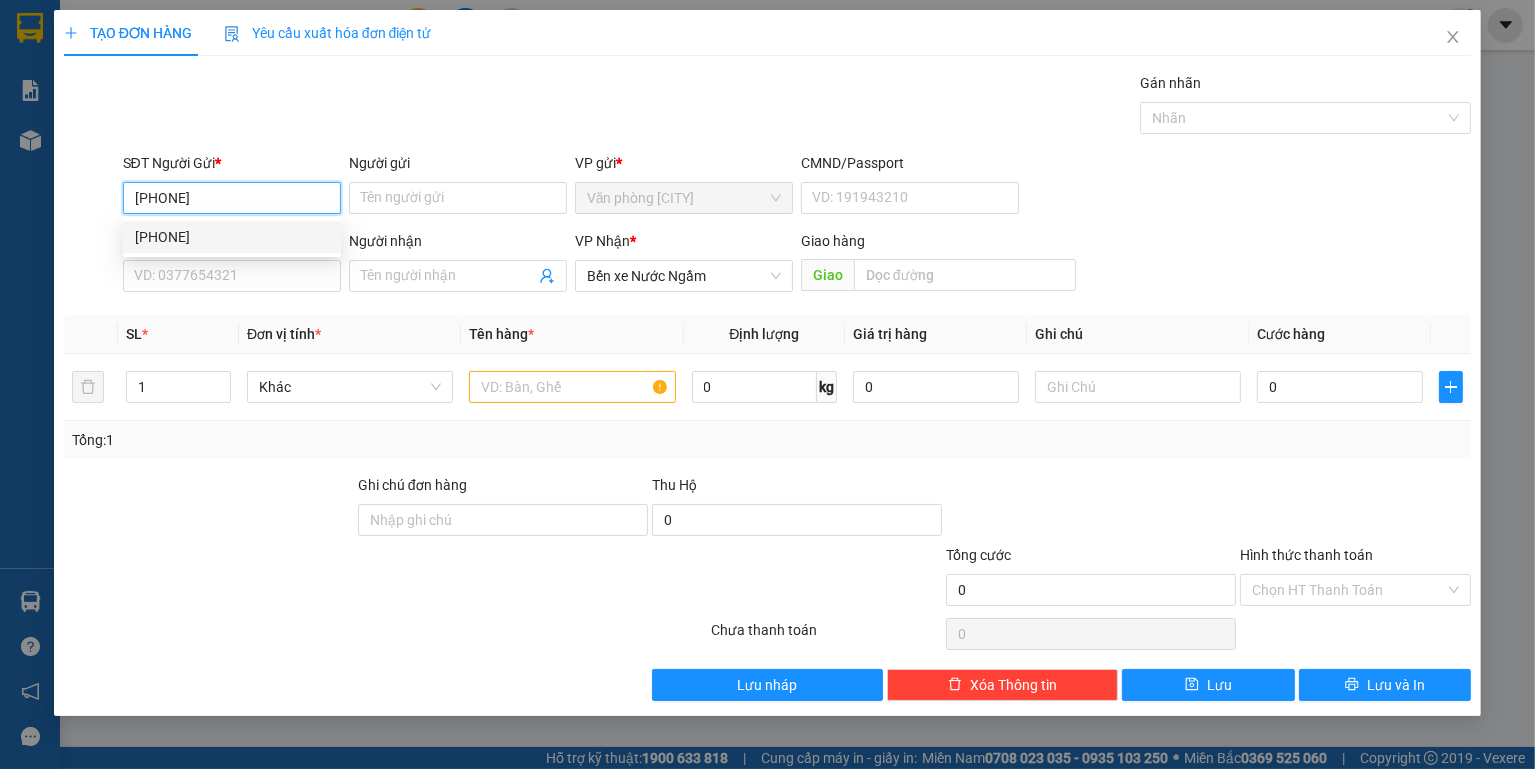 click on "[PHONE]" at bounding box center [232, 237] 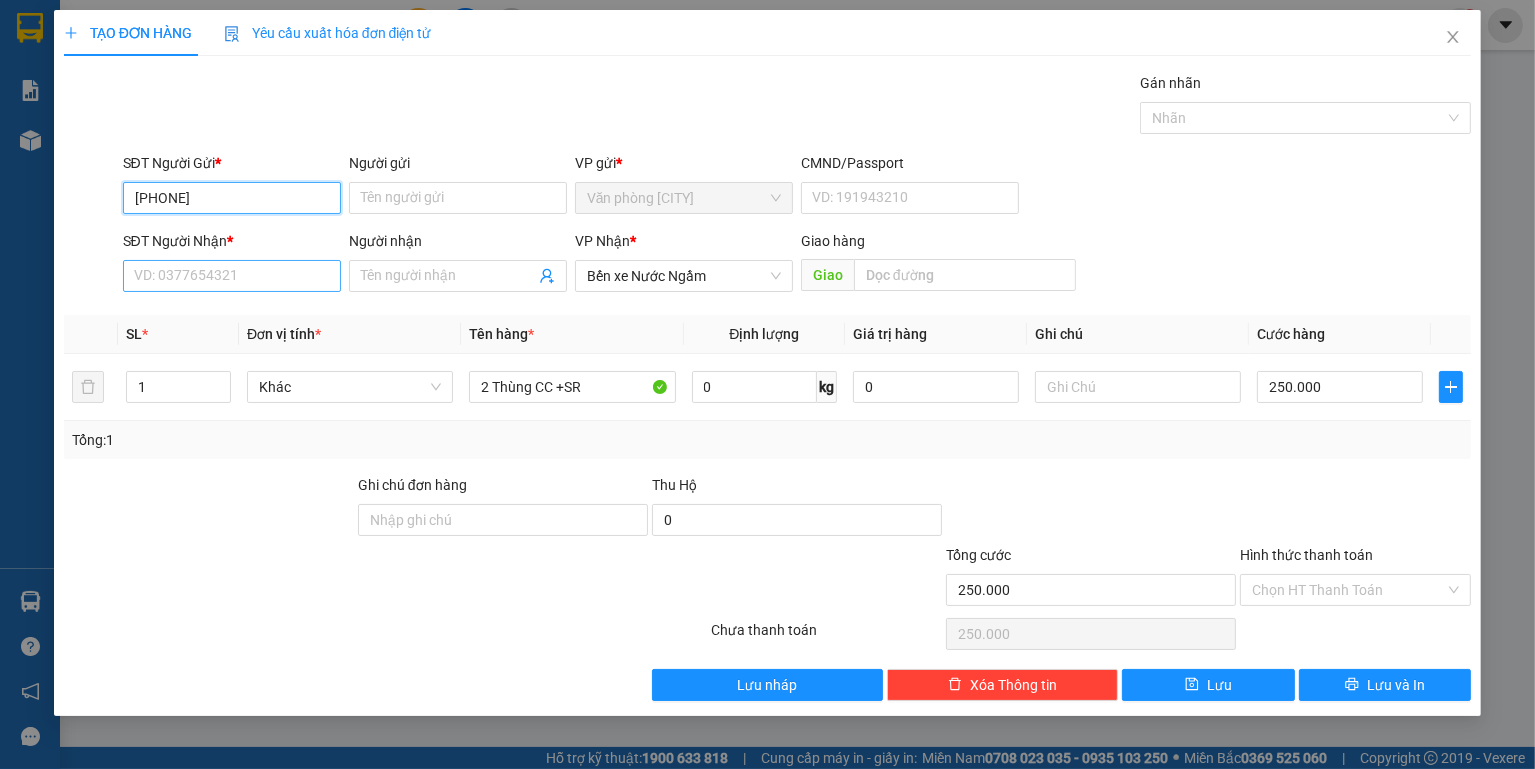 type on "[PHONE]" 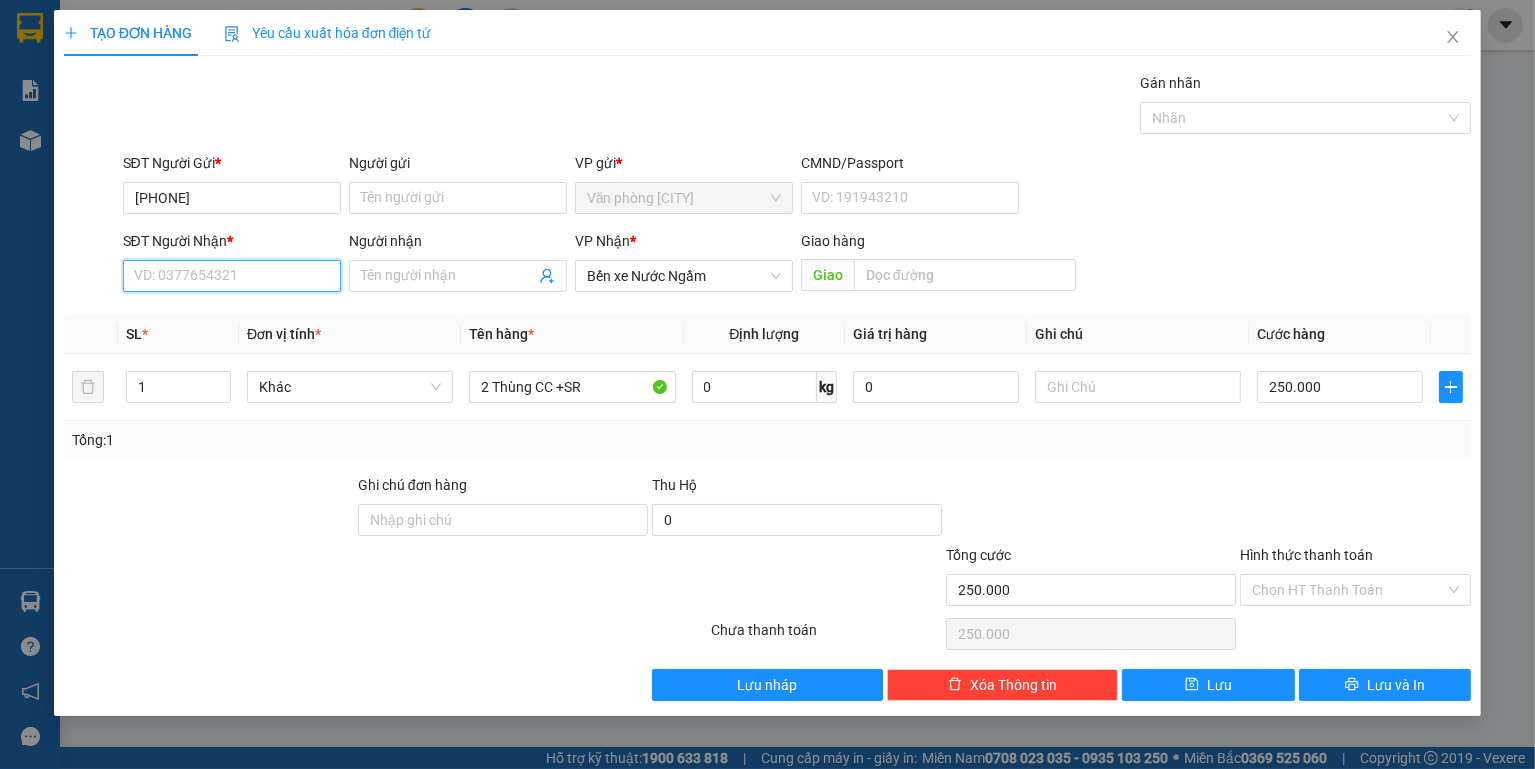 click on "SĐT Người Nhận  *" at bounding box center [232, 276] 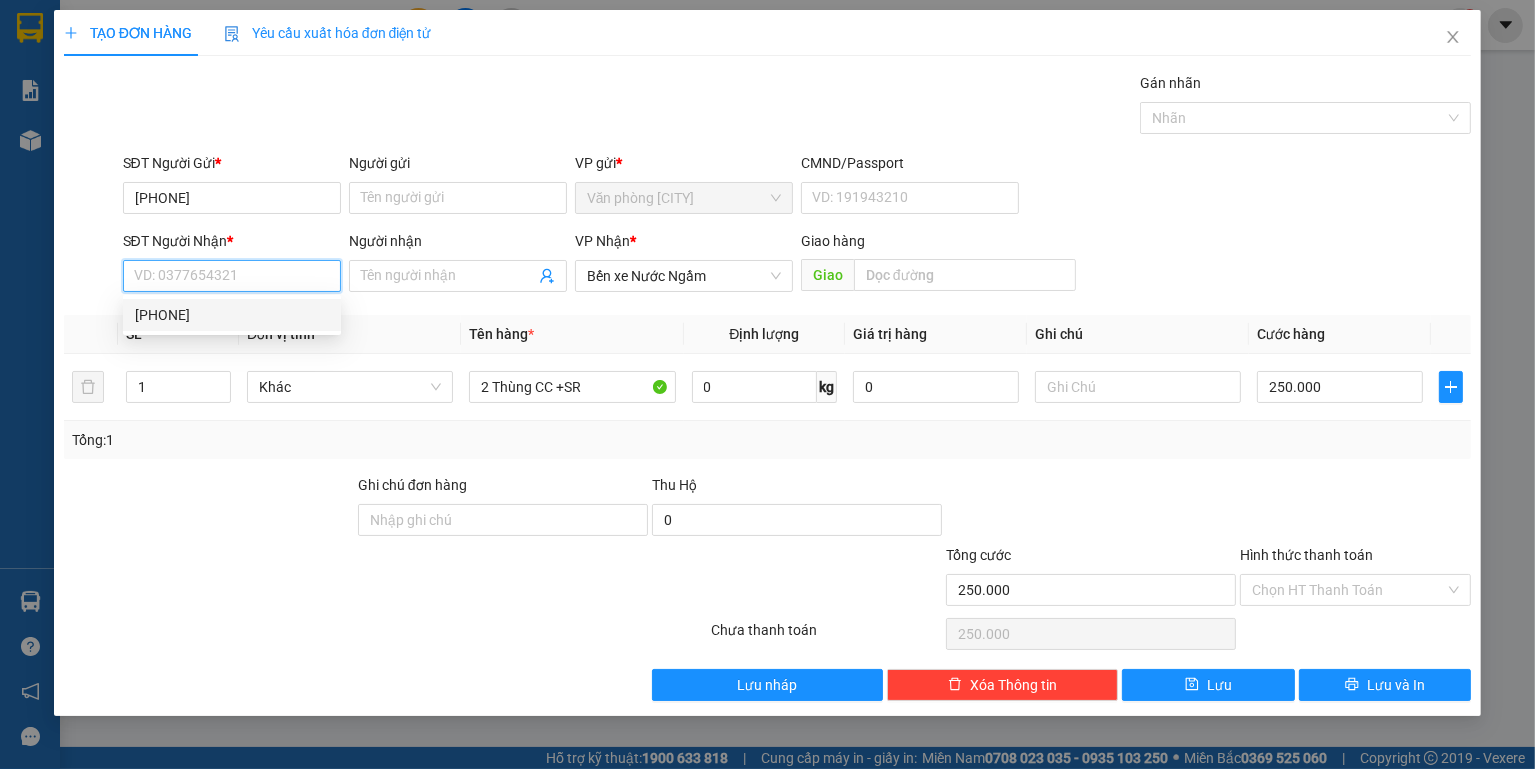 click on "[PHONE]" at bounding box center (232, 315) 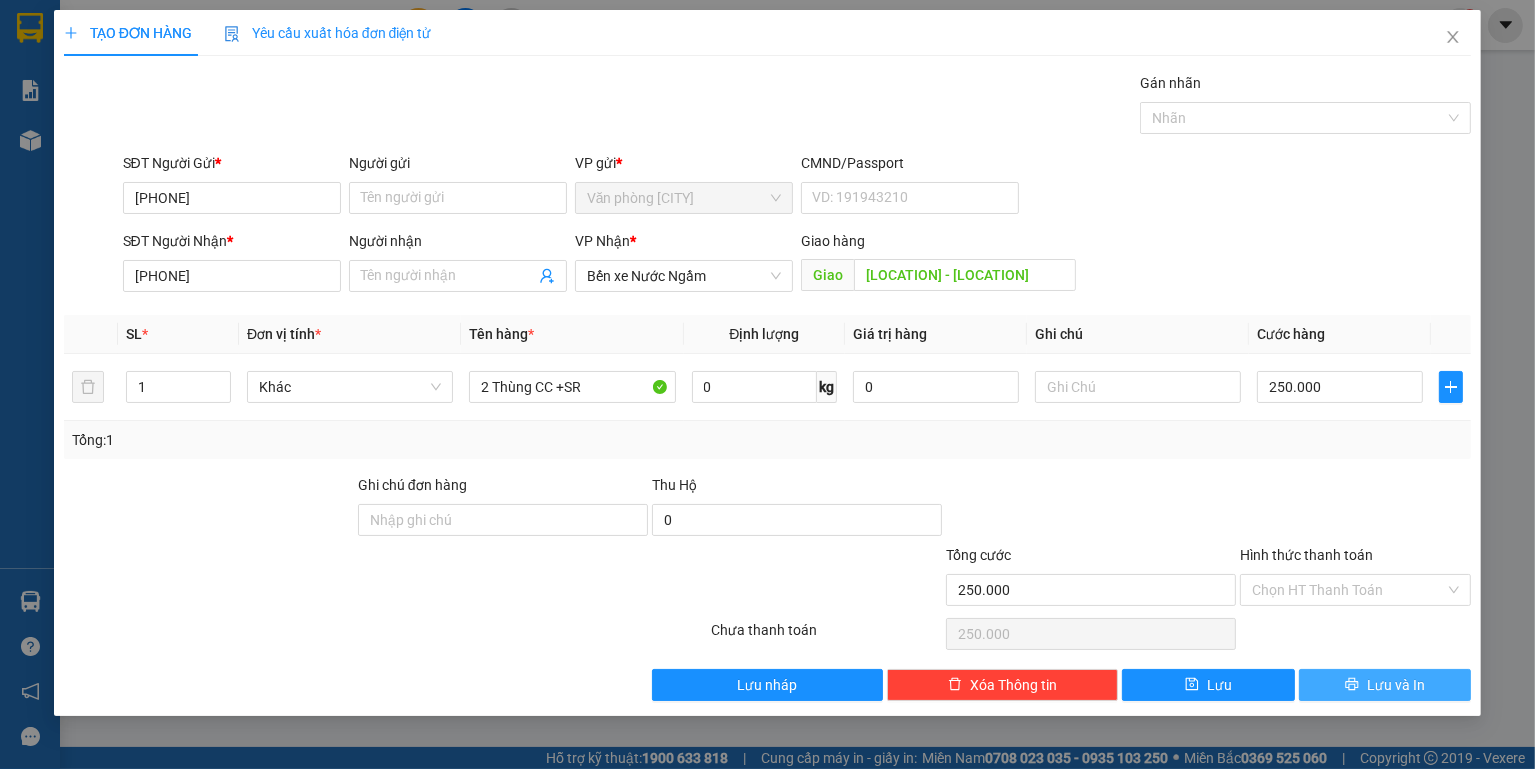 click on "Lưu và In" at bounding box center [1396, 685] 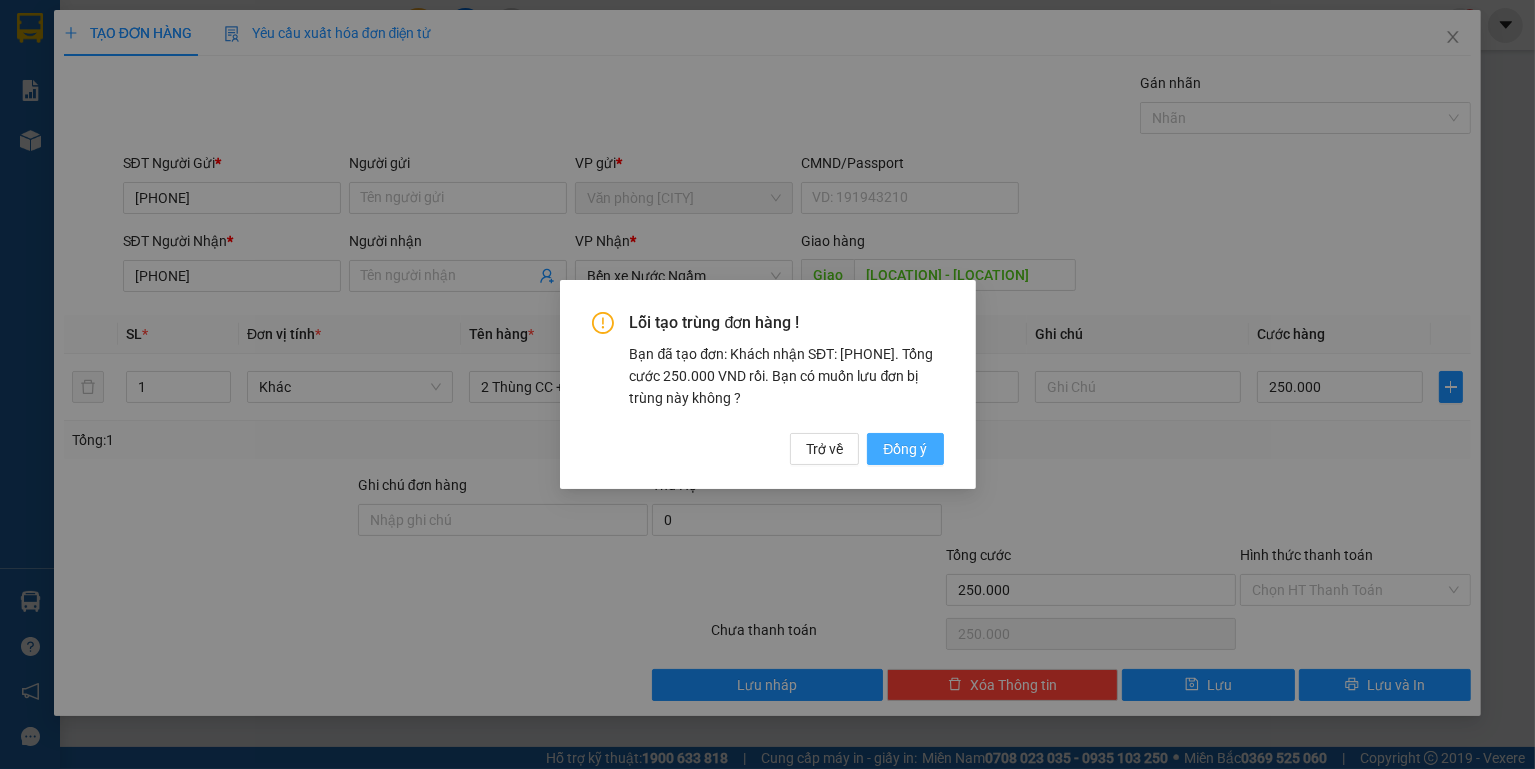 click on "Đồng ý" at bounding box center (905, 449) 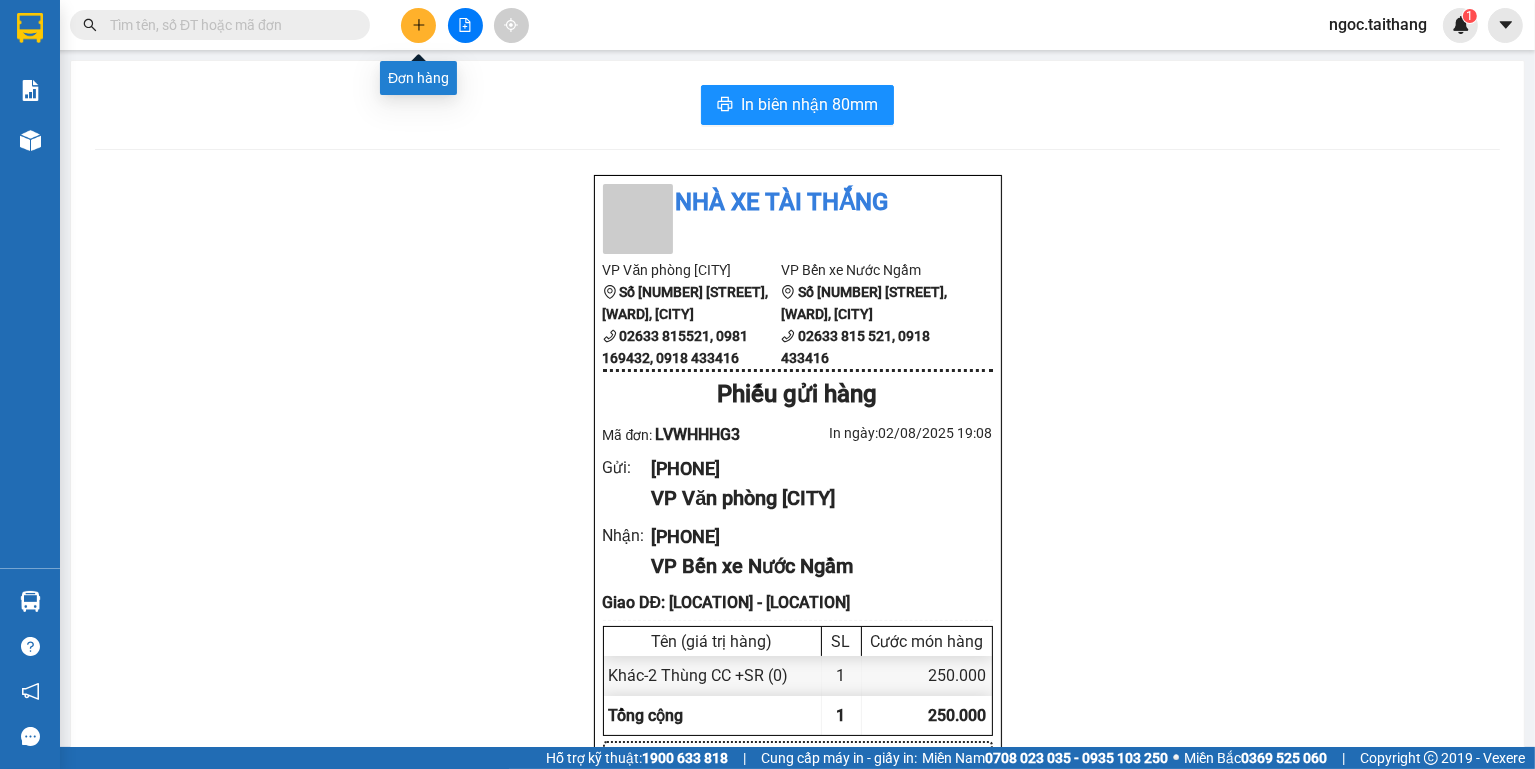 click 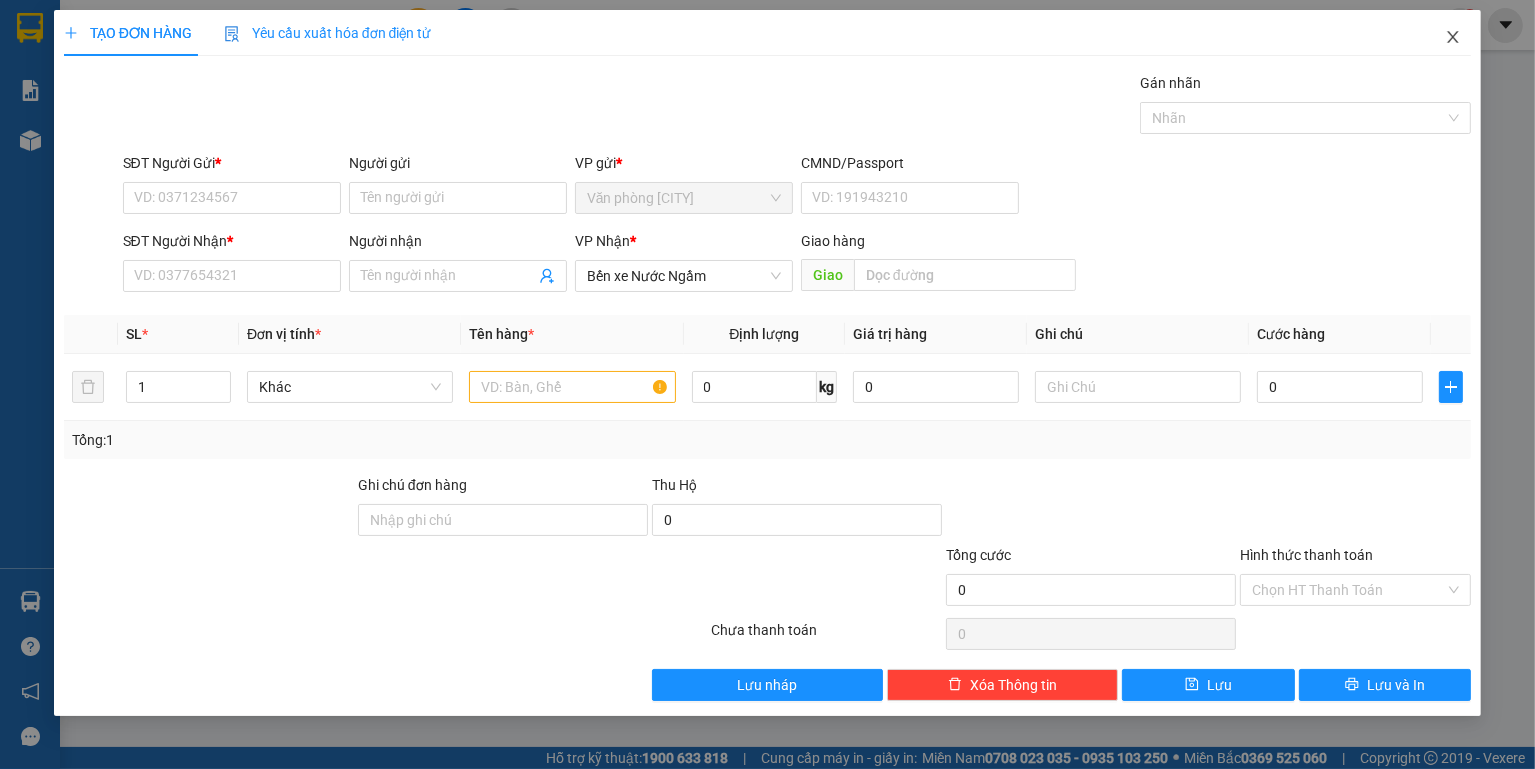 click 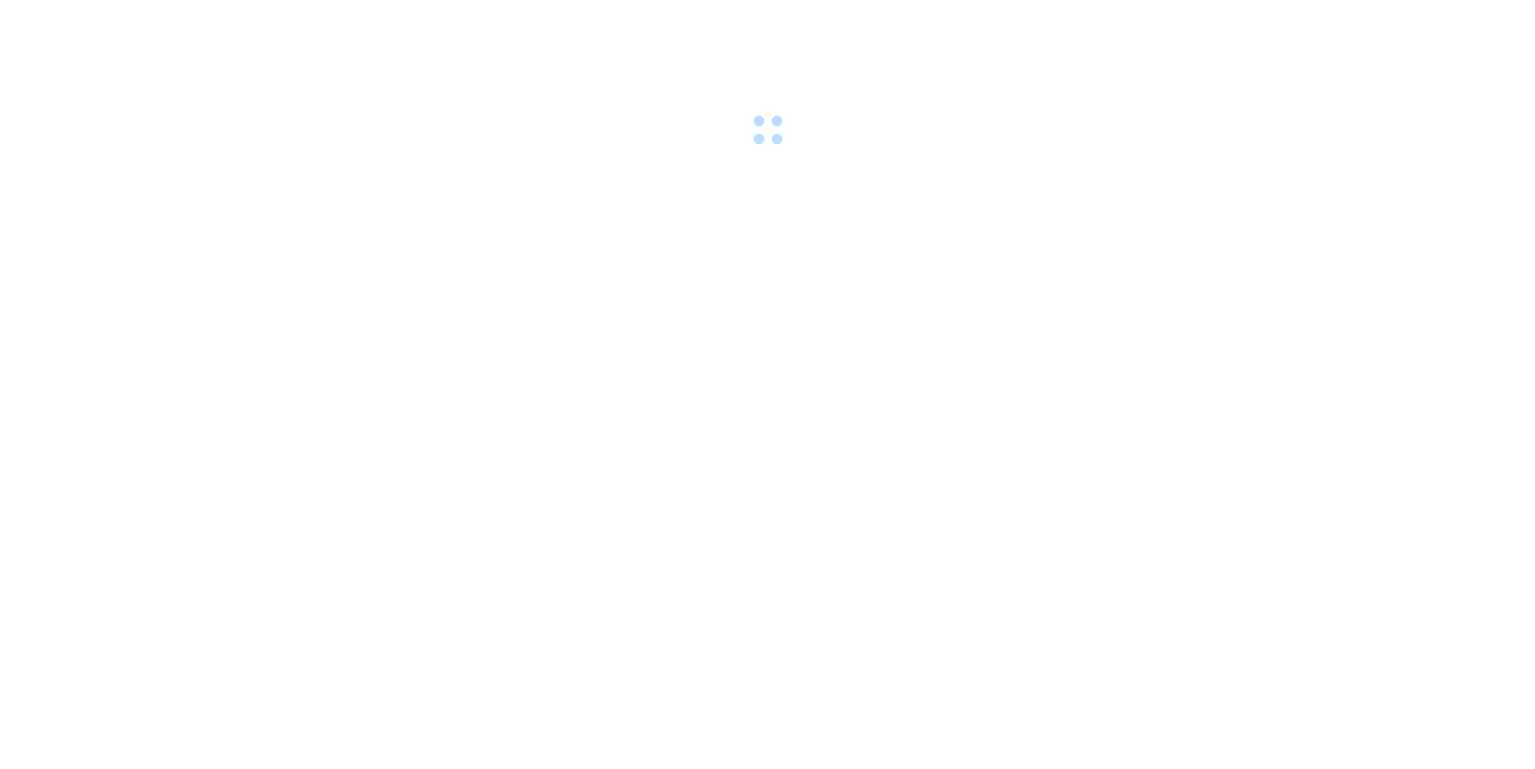 scroll, scrollTop: 0, scrollLeft: 0, axis: both 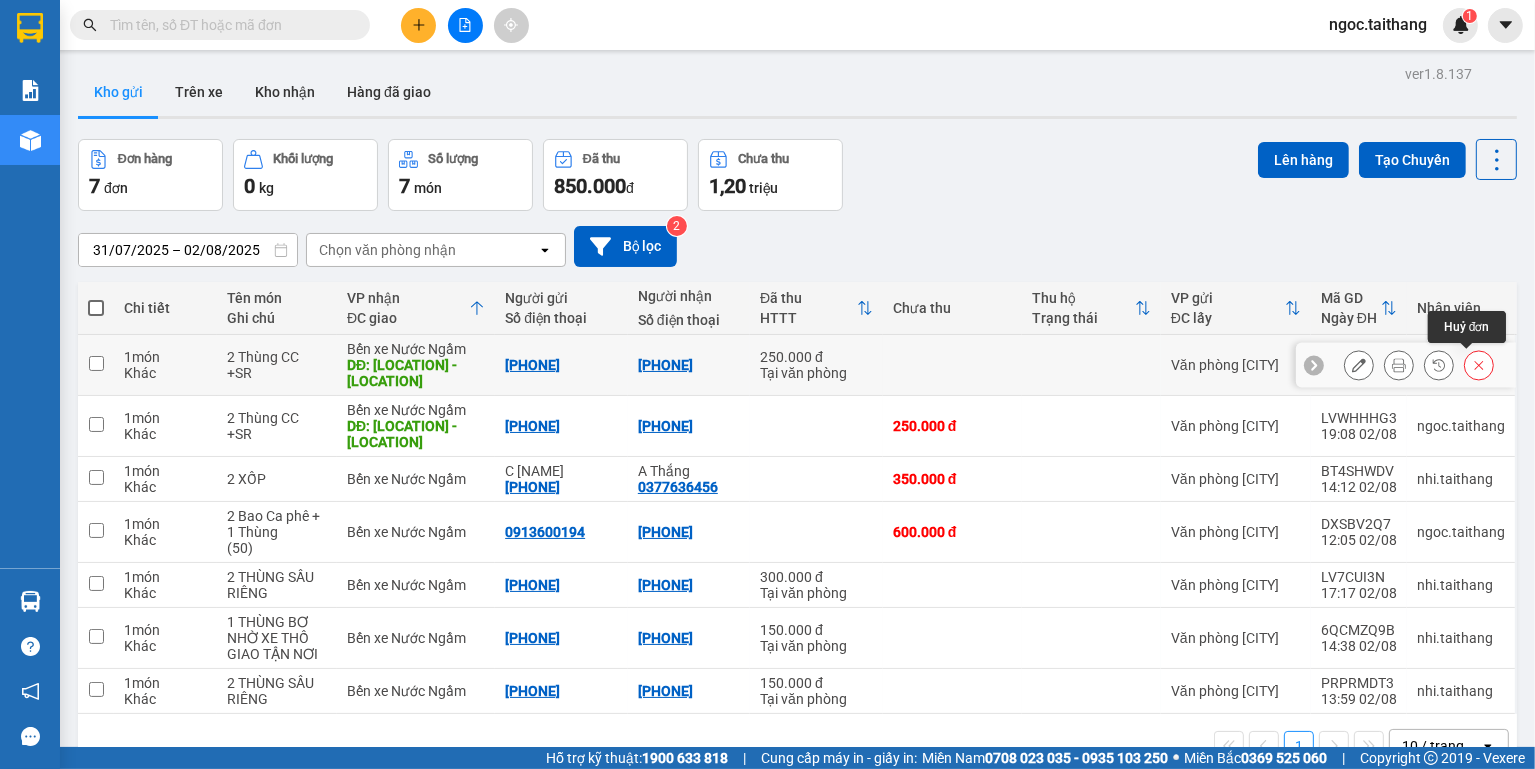 click at bounding box center [1479, 365] 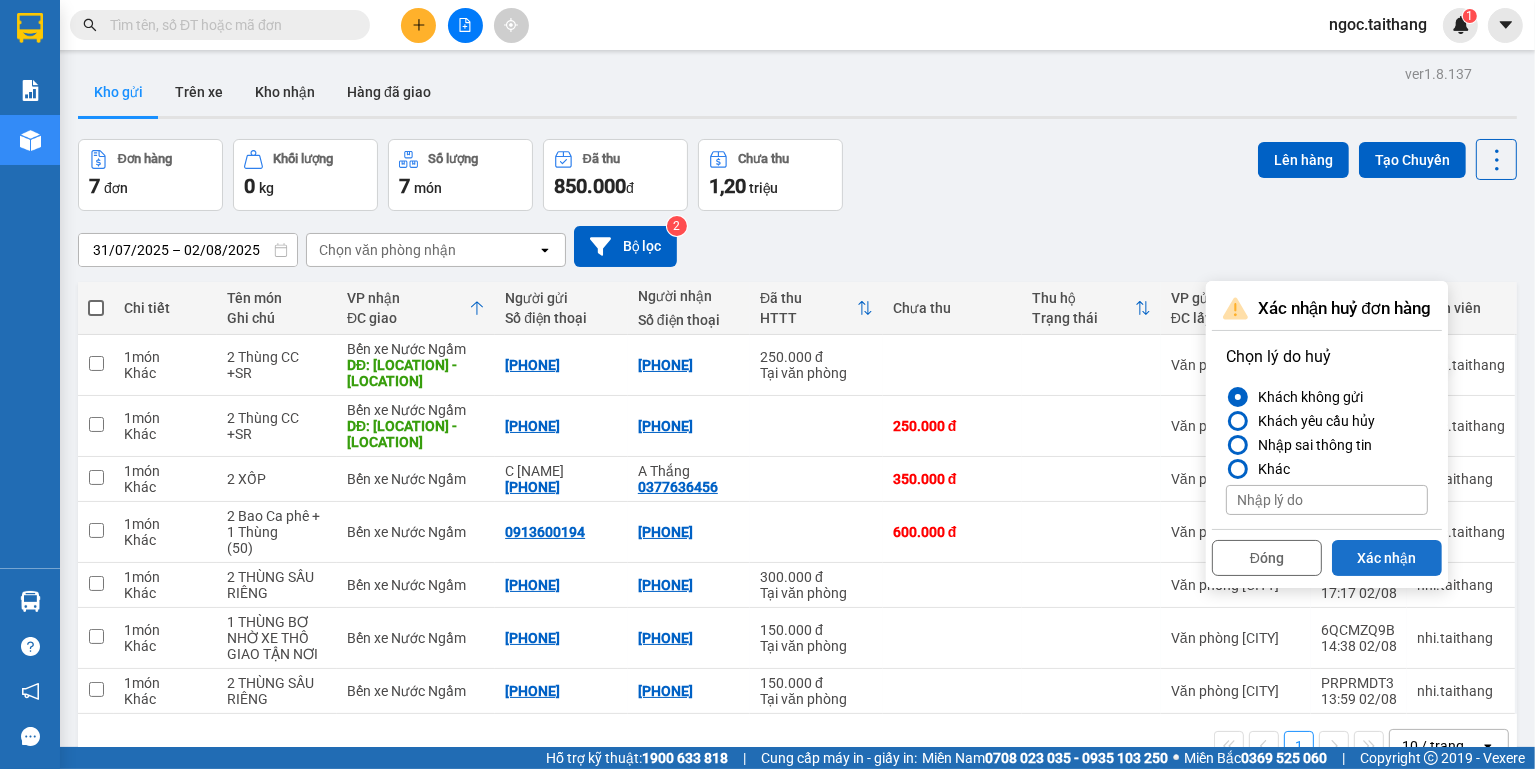 click on "Xác nhận" at bounding box center [1387, 558] 